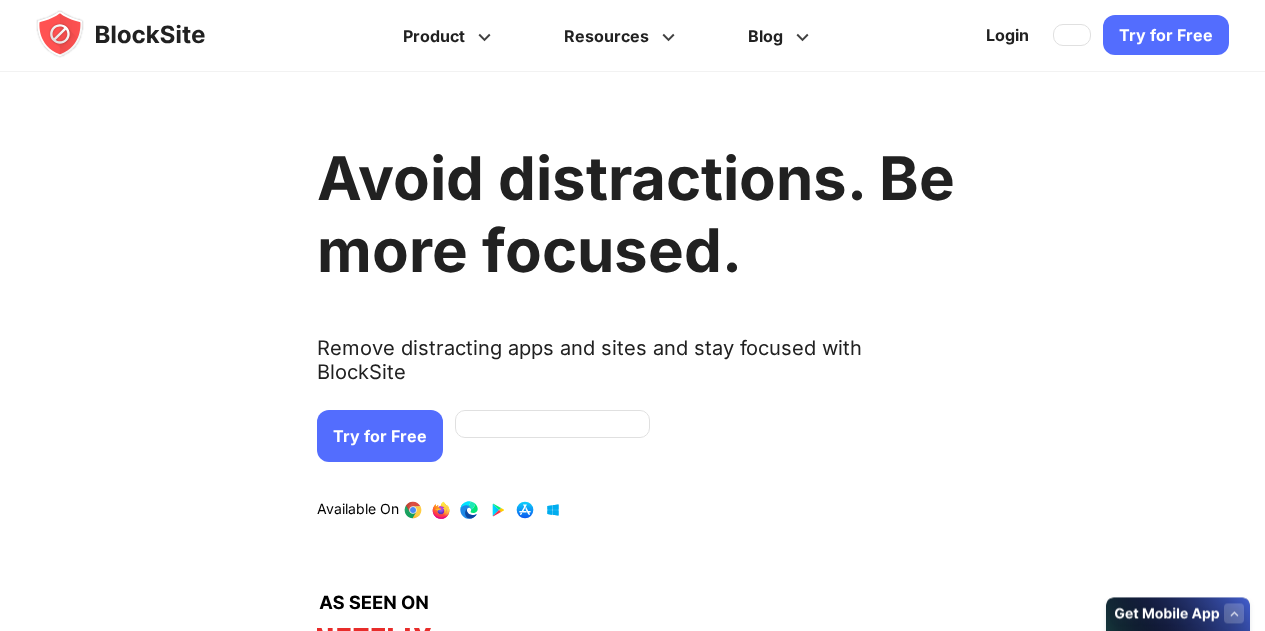 scroll, scrollTop: 0, scrollLeft: 0, axis: both 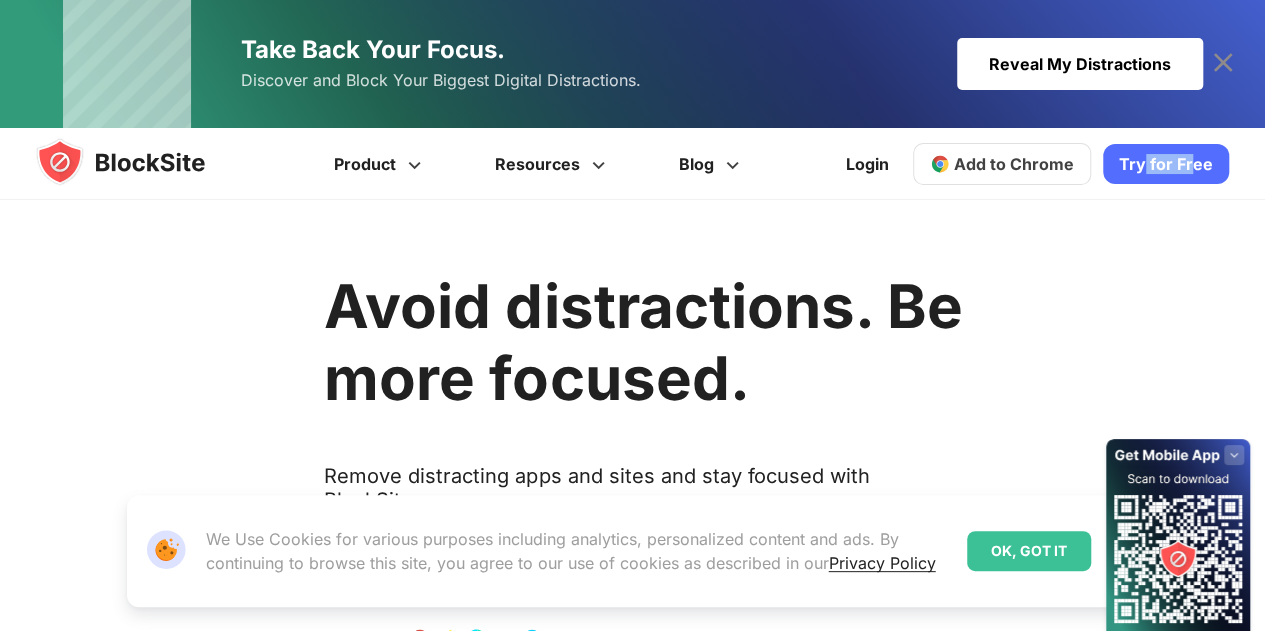 drag, startPoint x: 1144, startPoint y: 188, endPoint x: 1190, endPoint y: 158, distance: 54.91812 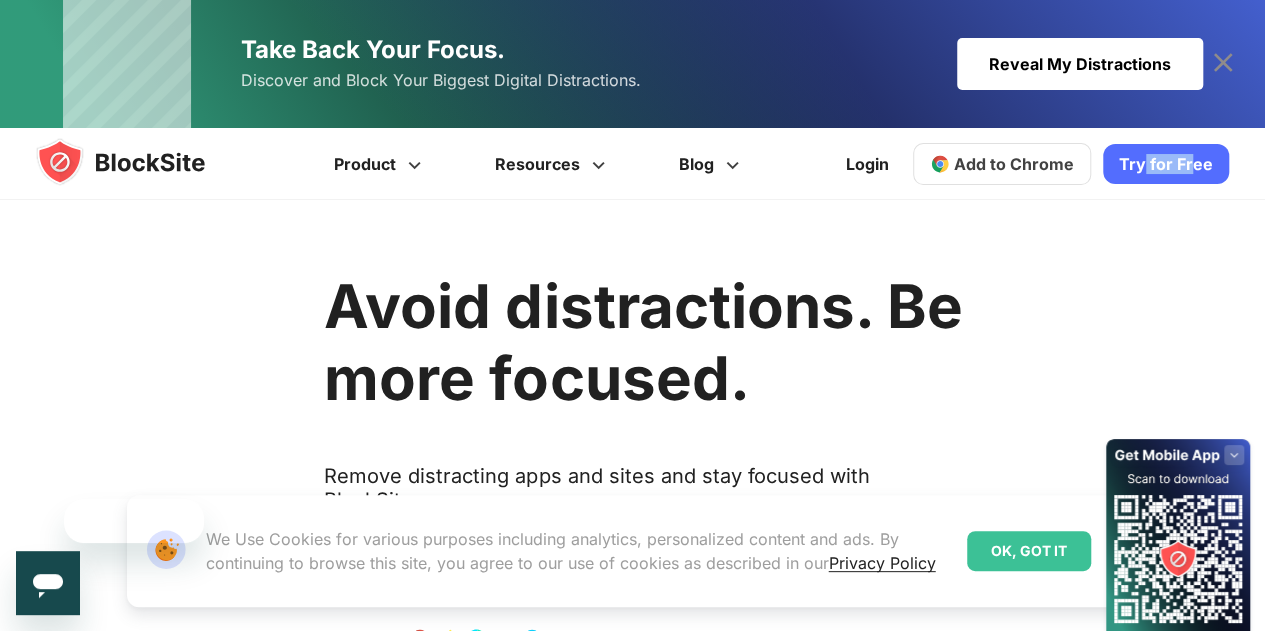 scroll, scrollTop: 0, scrollLeft: 0, axis: both 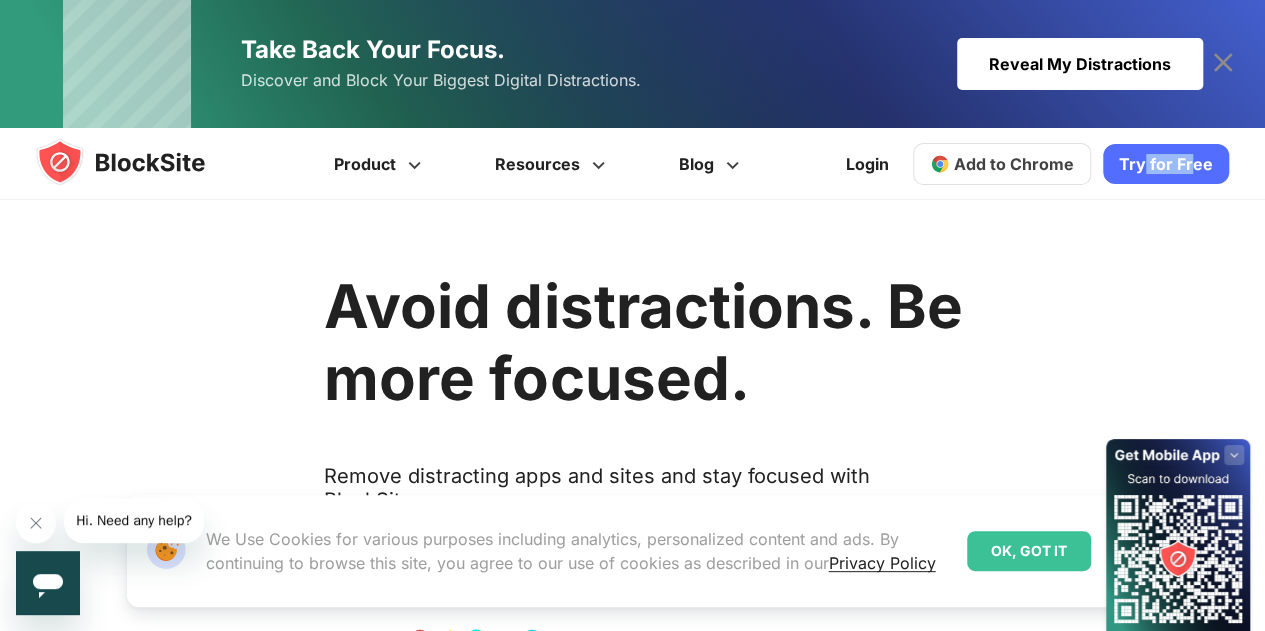 click on "Add to Chrome" at bounding box center (1014, 164) 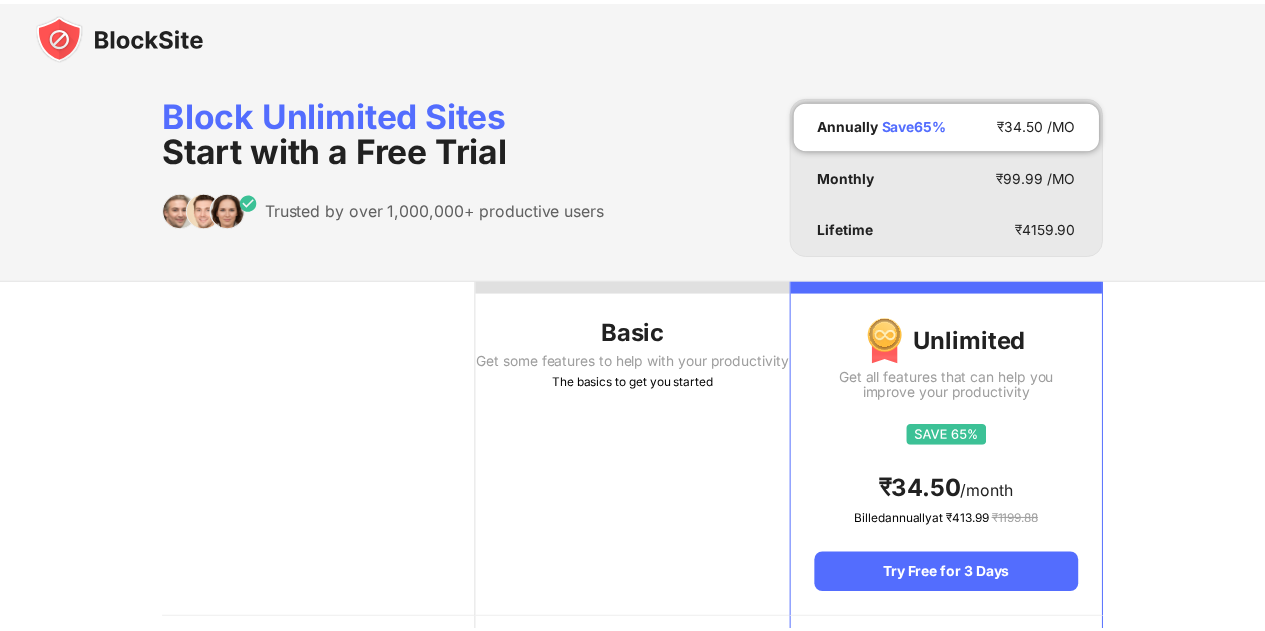 scroll, scrollTop: 0, scrollLeft: 0, axis: both 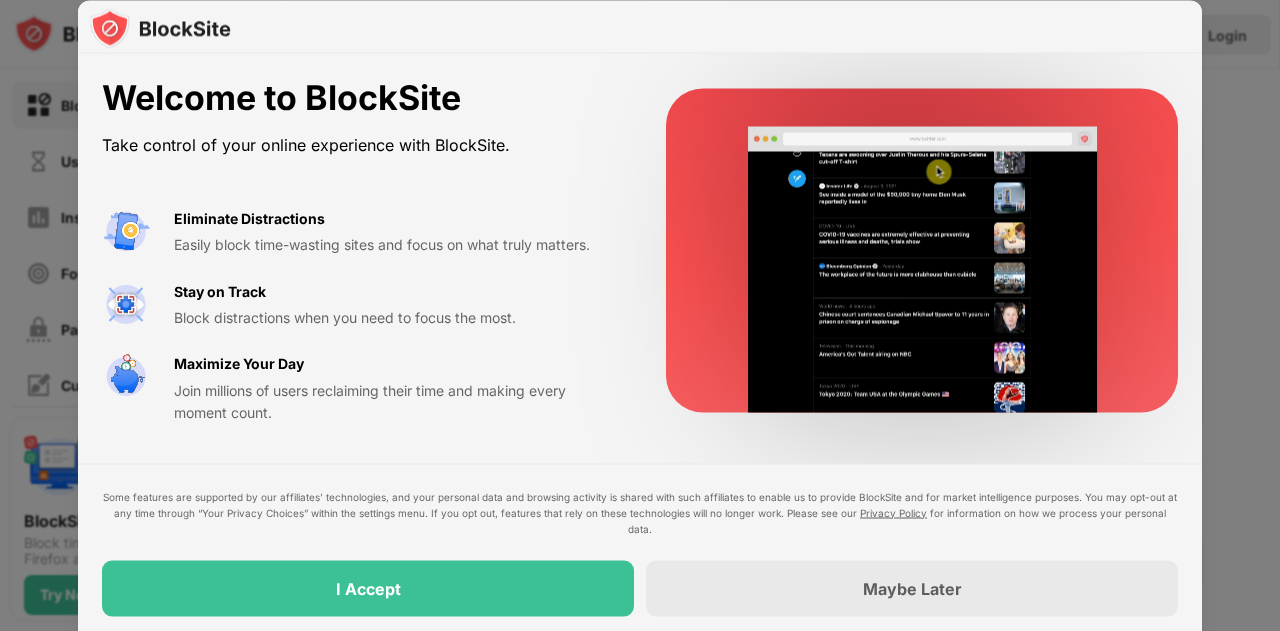 click at bounding box center [640, 315] 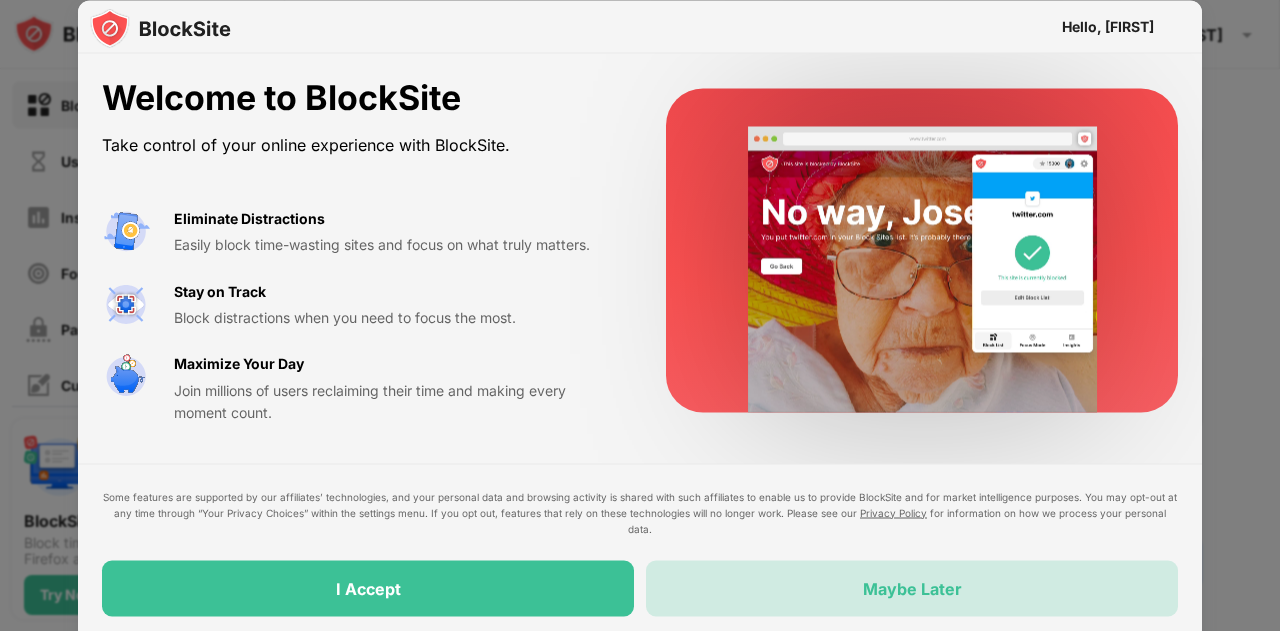 click on "Maybe Later" at bounding box center [912, 588] 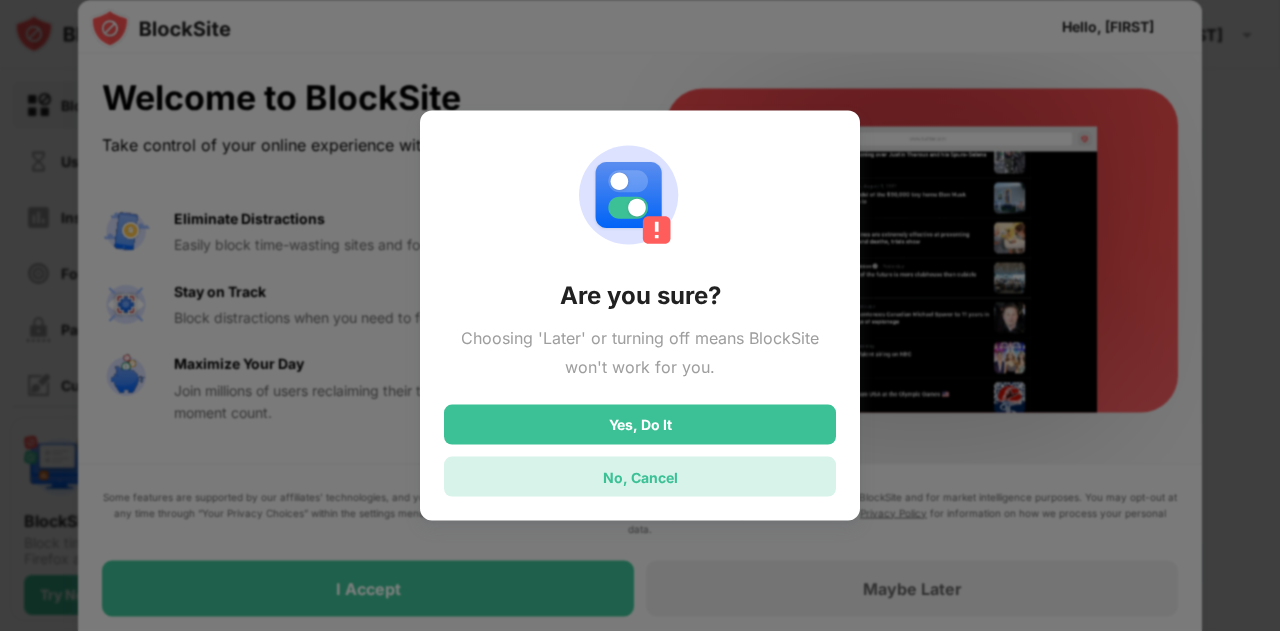 click on "No, Cancel" at bounding box center (640, 477) 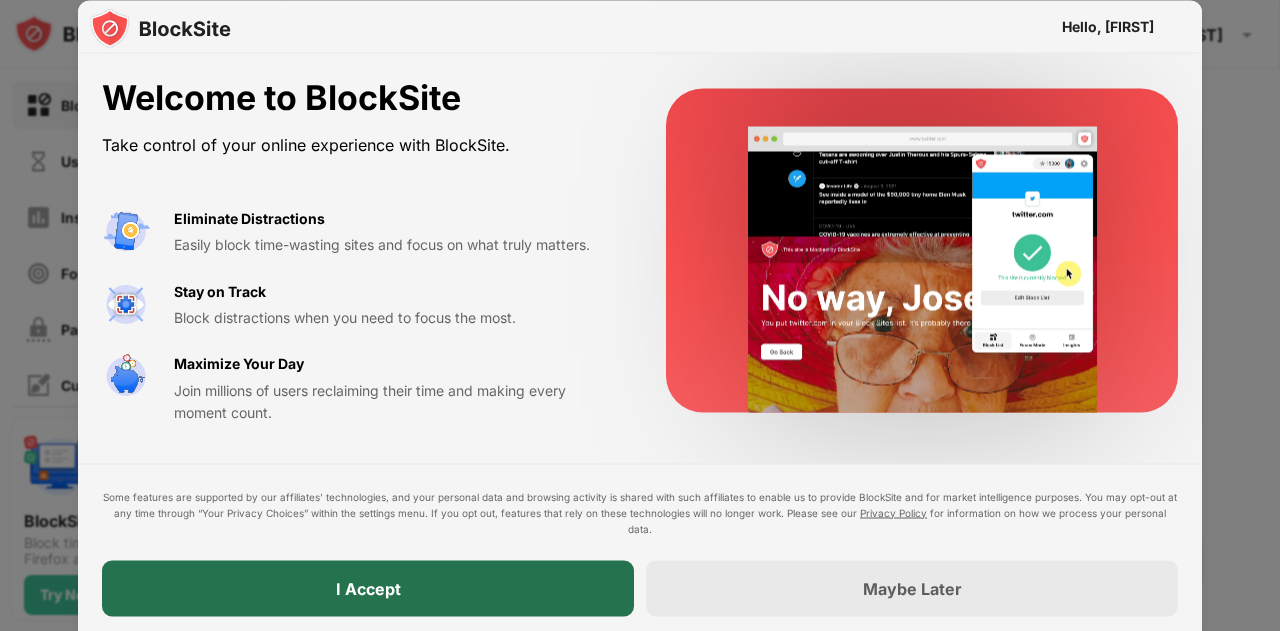 click on "I Accept" at bounding box center [368, 588] 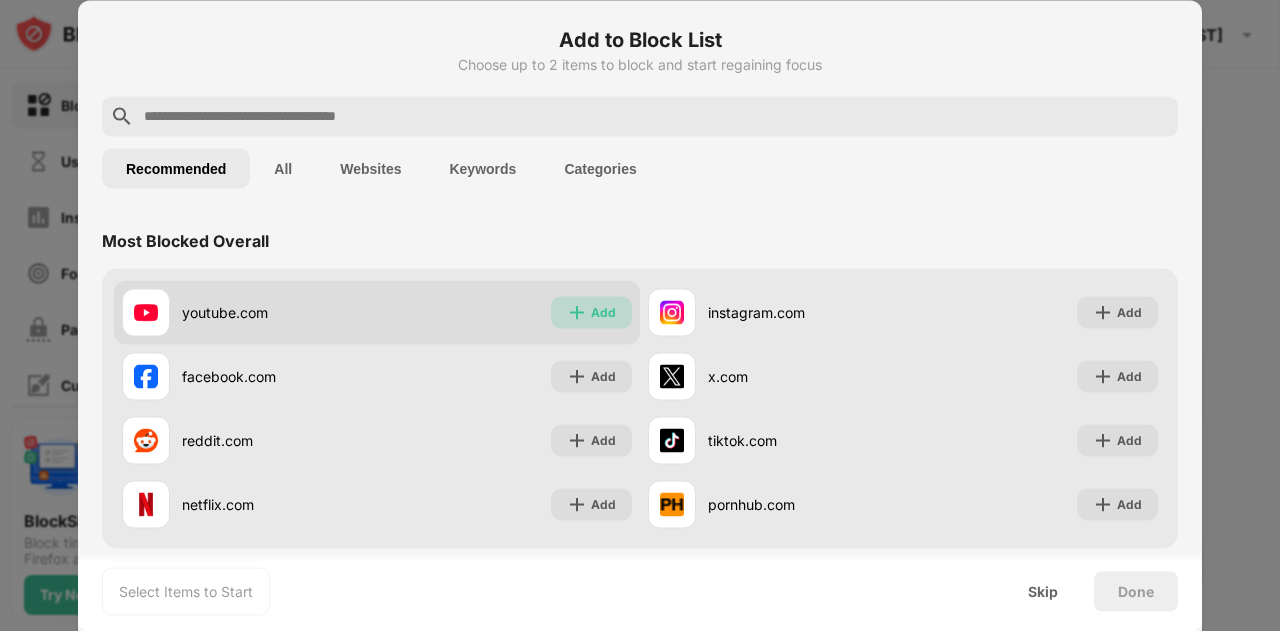 click on "Add" at bounding box center (591, 312) 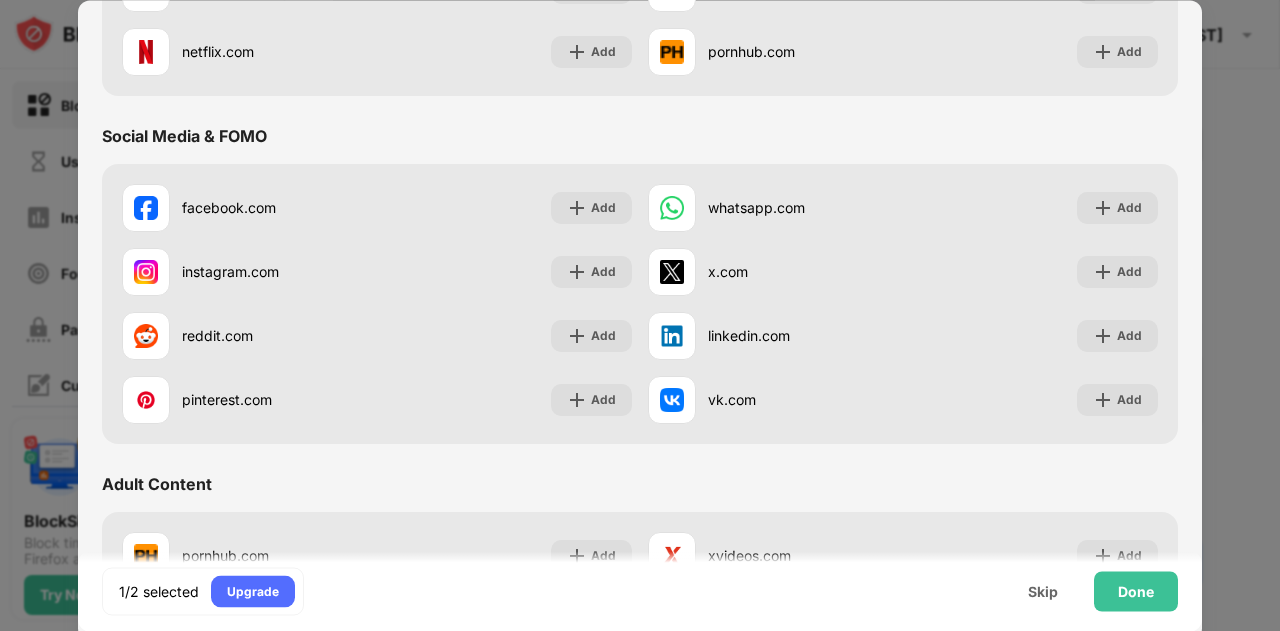 scroll, scrollTop: 393, scrollLeft: 0, axis: vertical 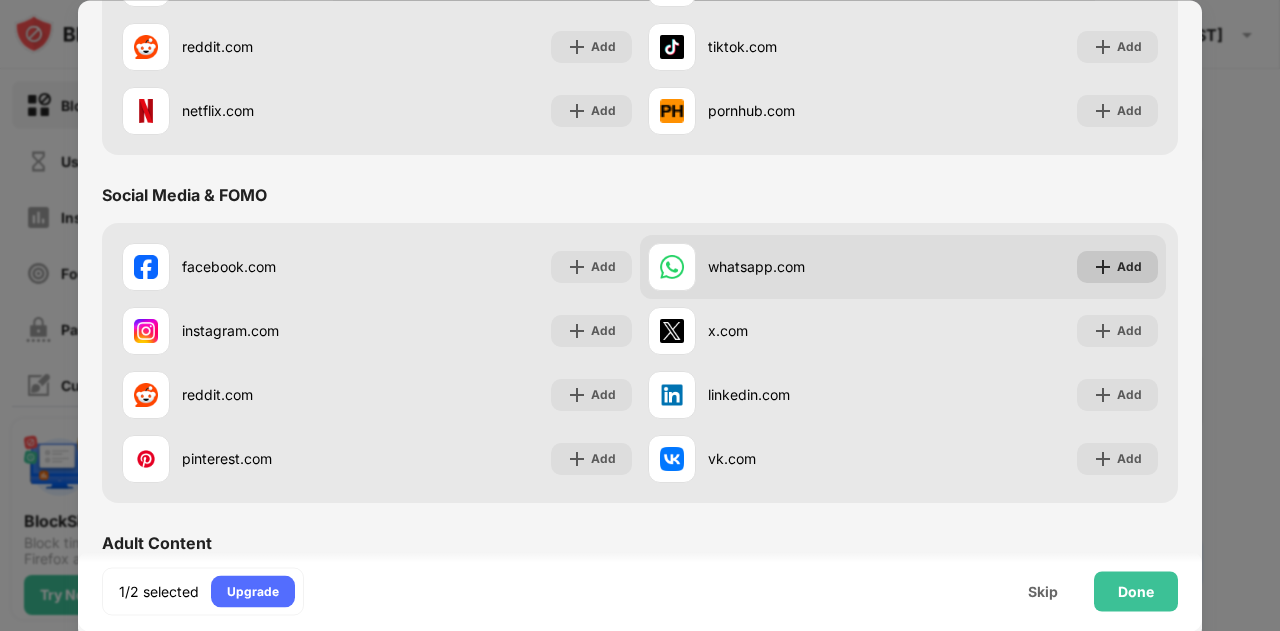 click on "Add" at bounding box center (1117, 267) 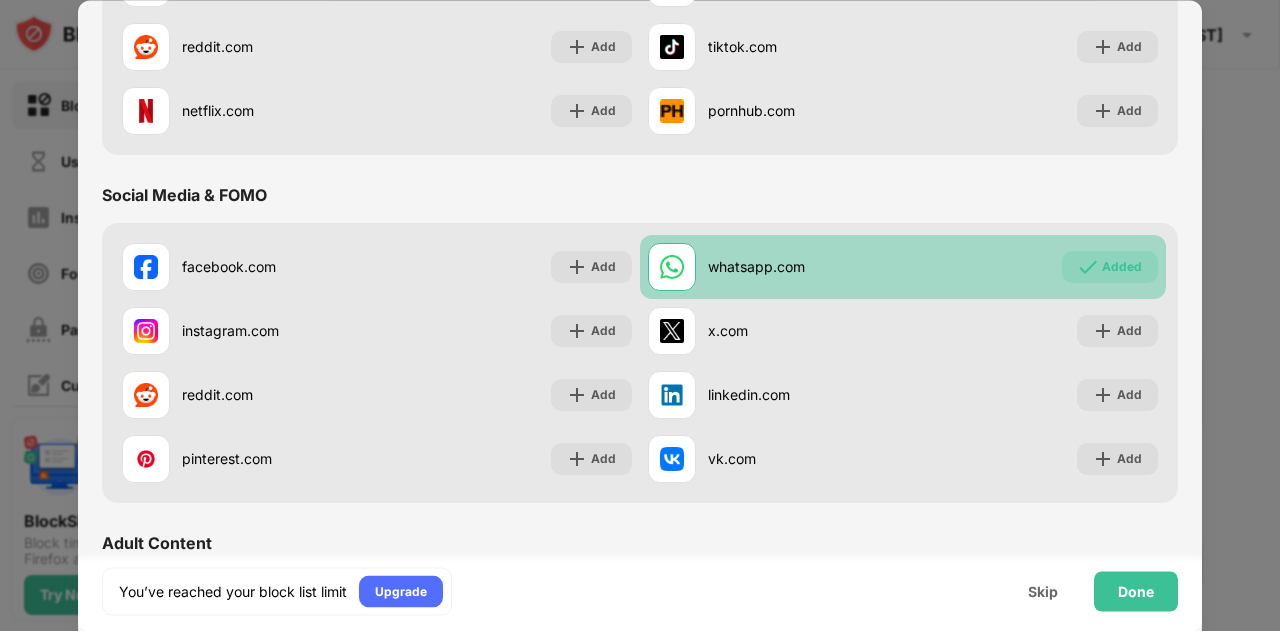 click on "Added" at bounding box center [1110, 267] 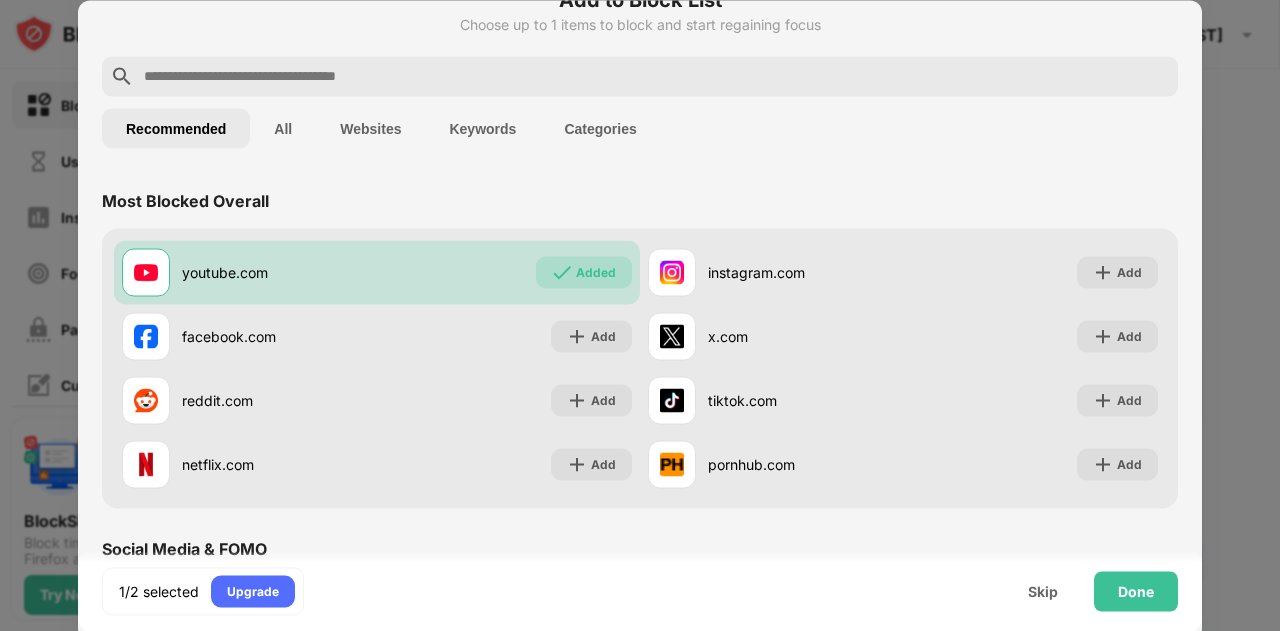 scroll, scrollTop: 0, scrollLeft: 0, axis: both 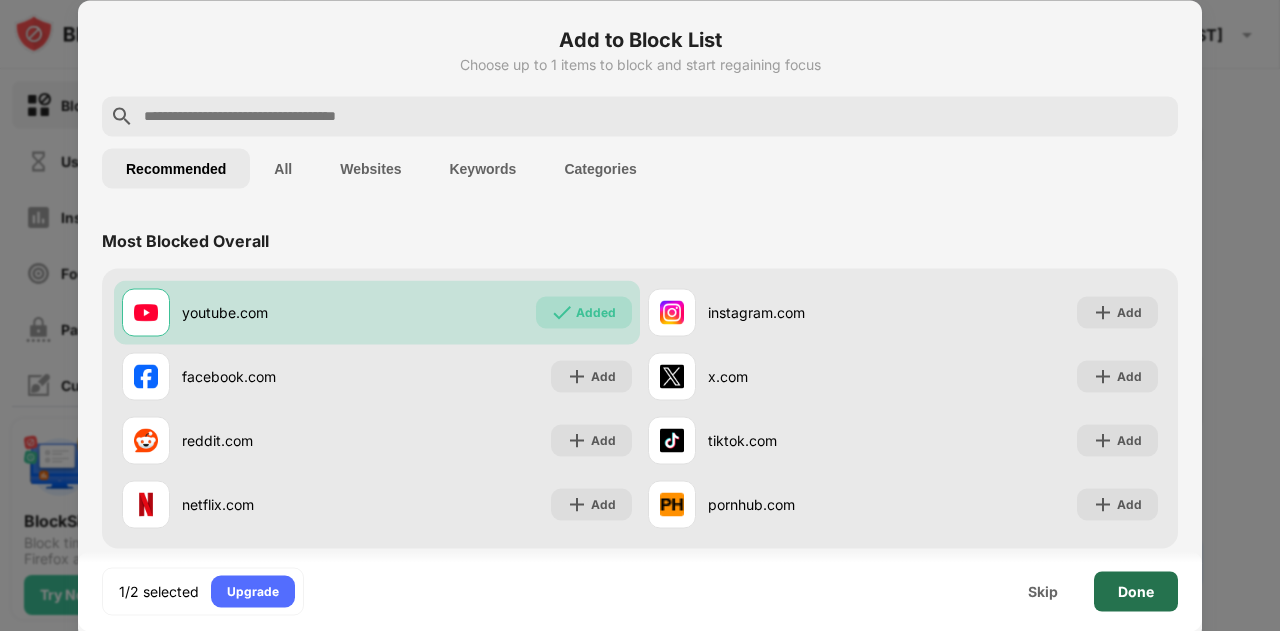 click on "Done" at bounding box center [1136, 591] 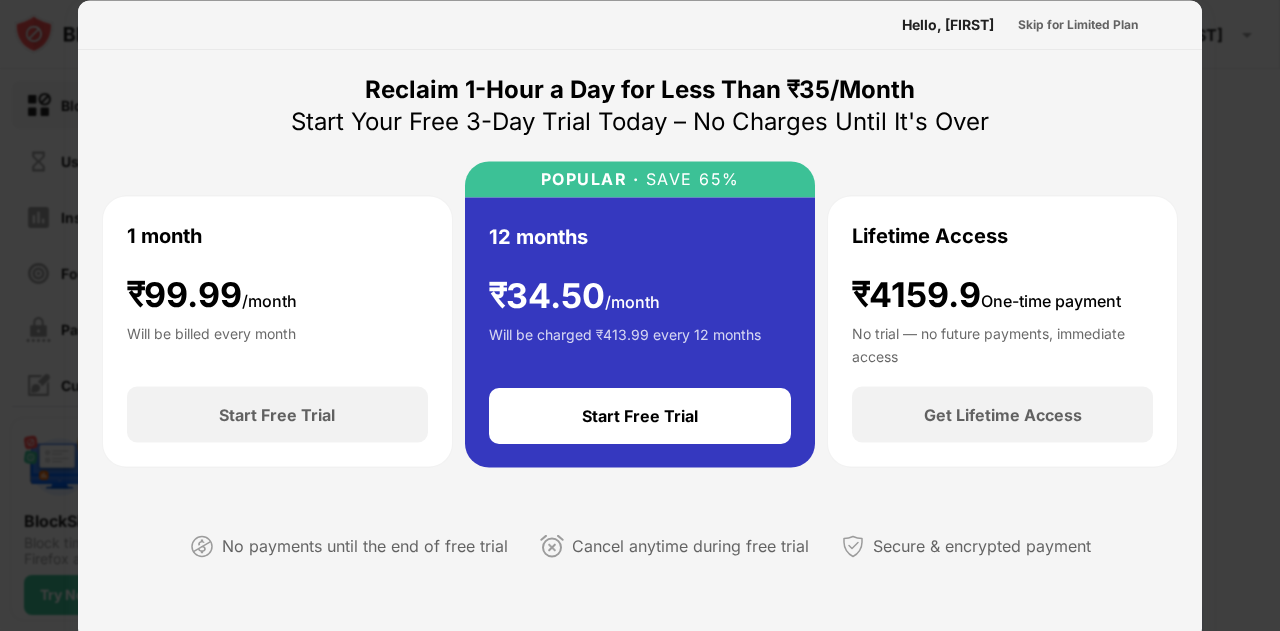 click at bounding box center [640, 315] 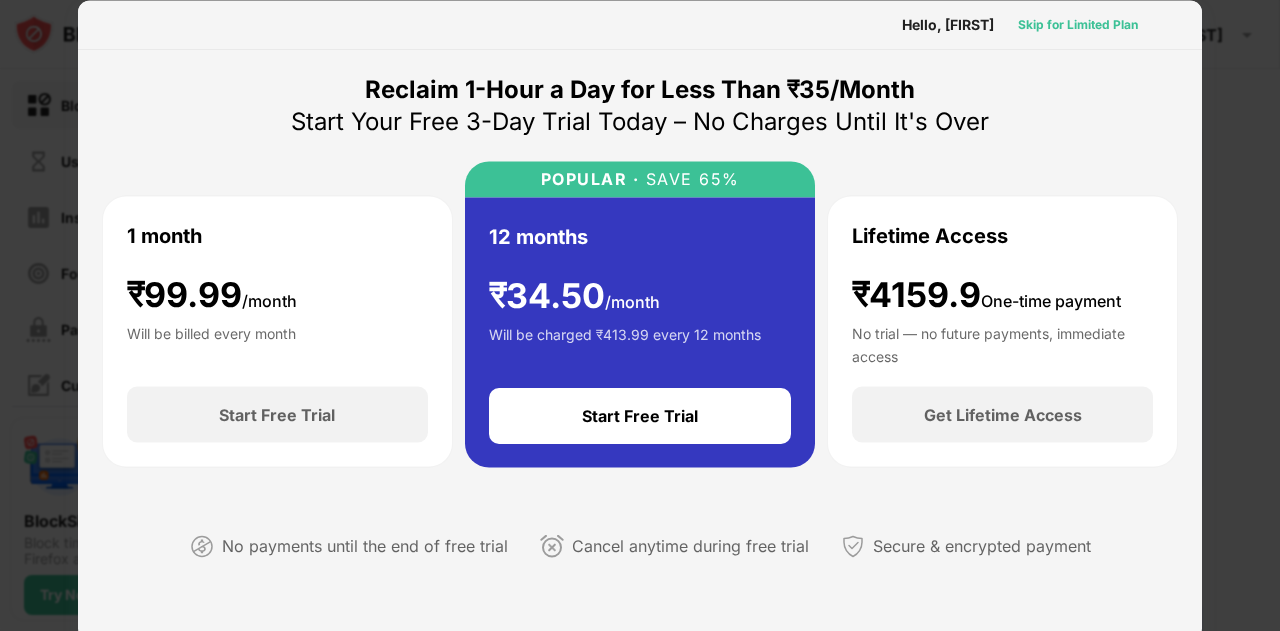 click on "Skip for Limited Plan" at bounding box center (1078, 24) 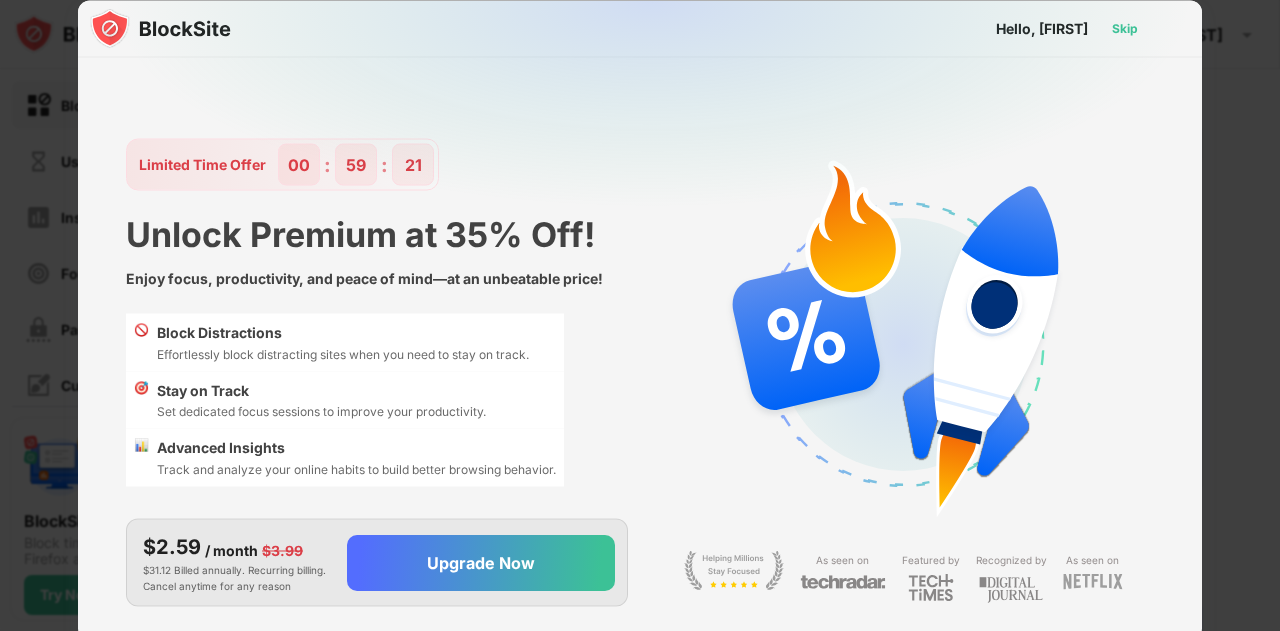 click on "Skip" at bounding box center [1125, 28] 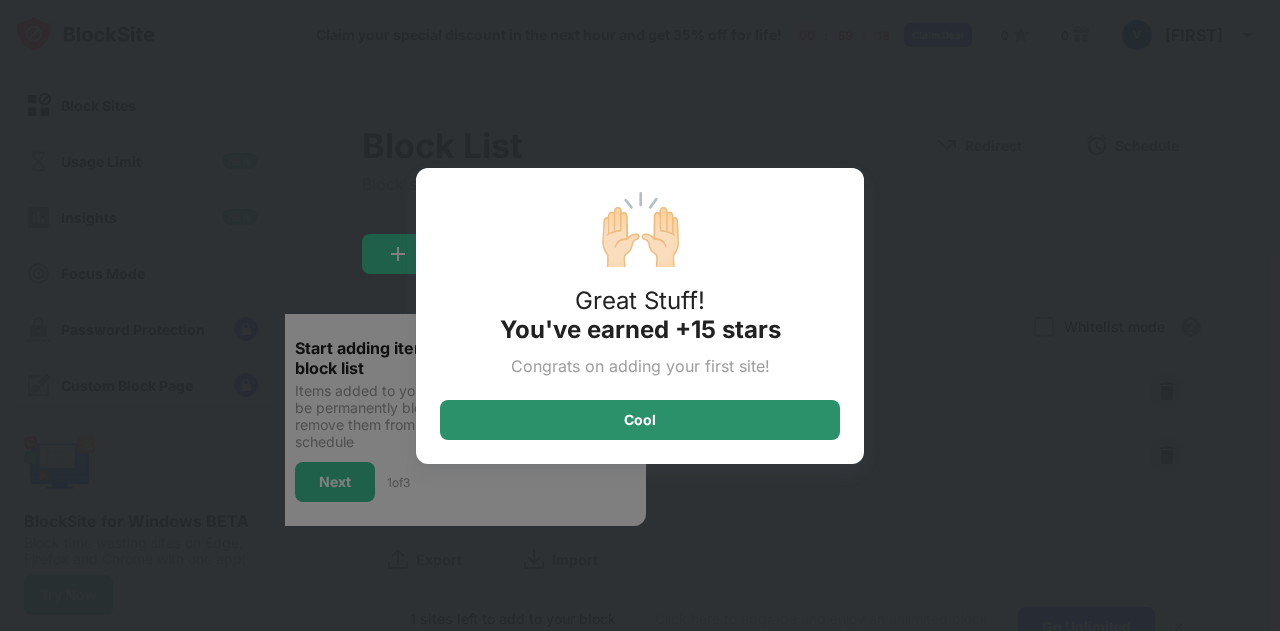click on "Cool" at bounding box center [640, 420] 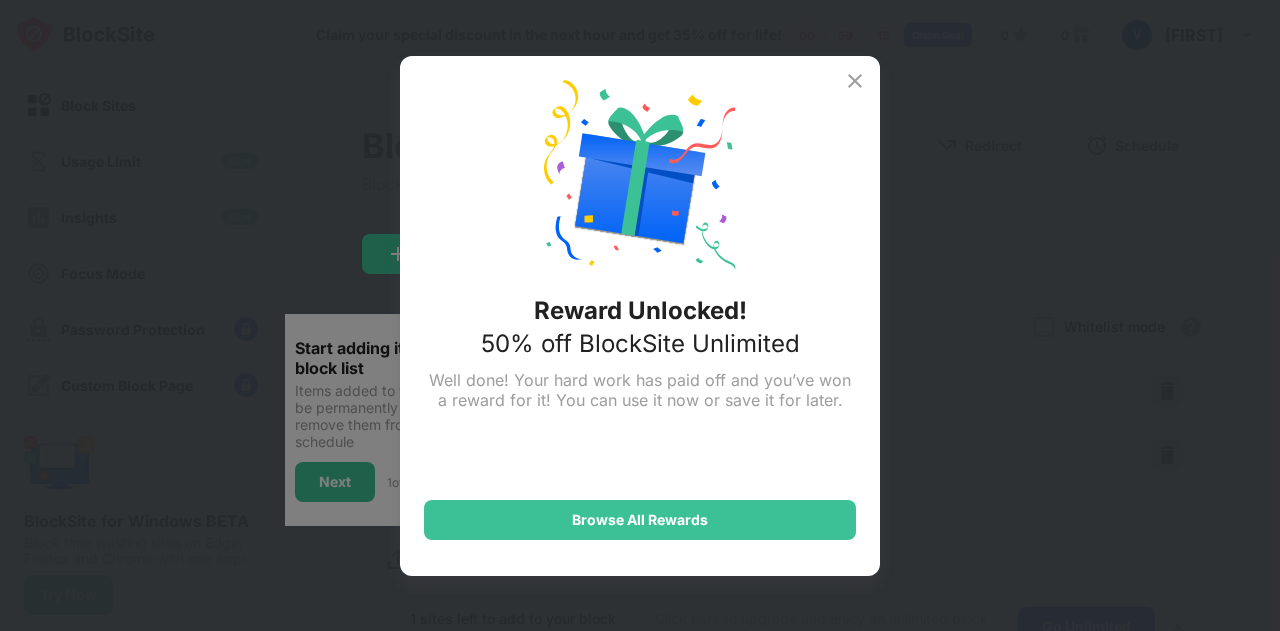 click at bounding box center (855, 81) 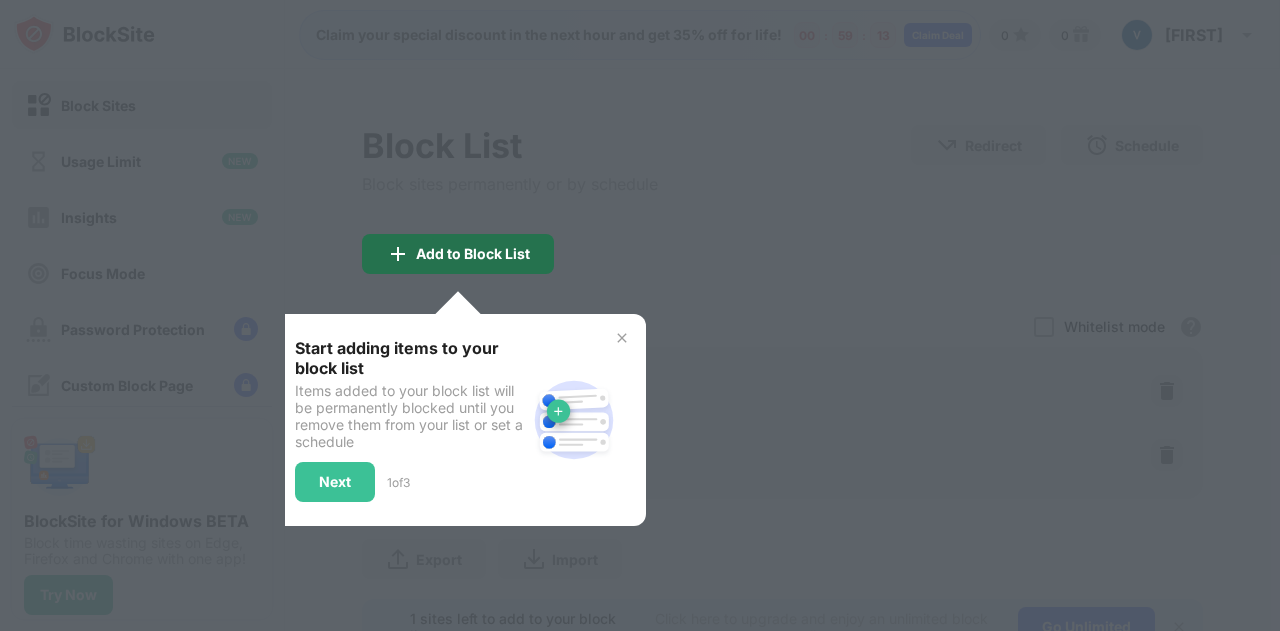 click on "Add to Block List" at bounding box center [473, 254] 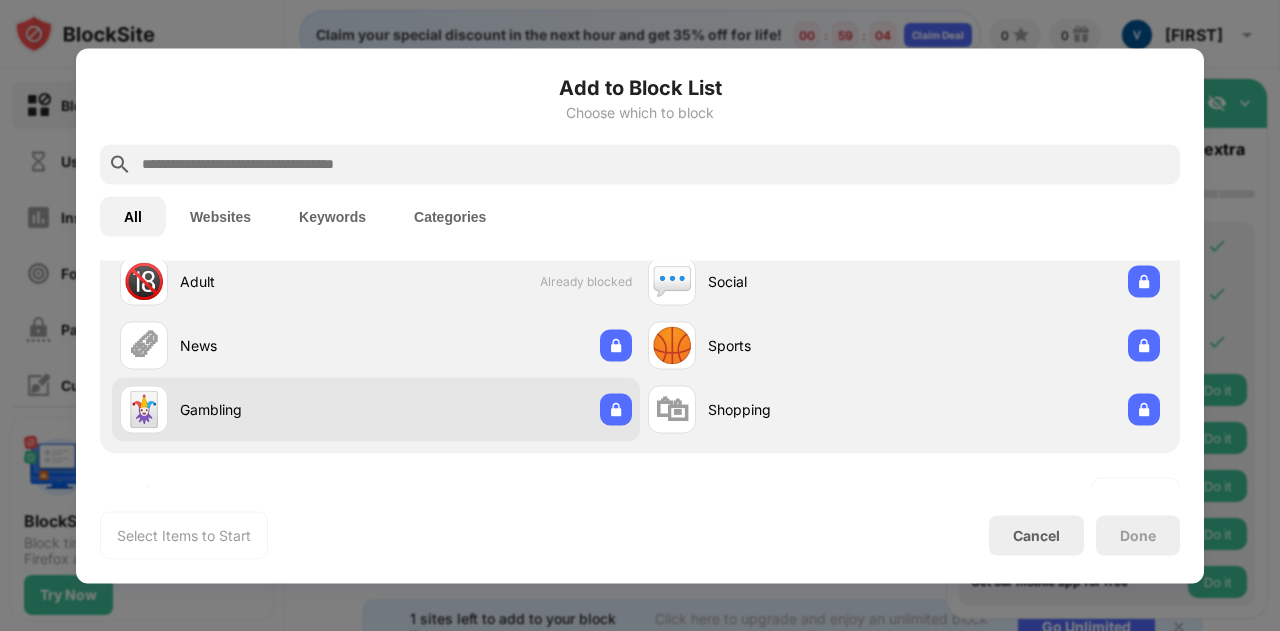 scroll, scrollTop: 91, scrollLeft: 0, axis: vertical 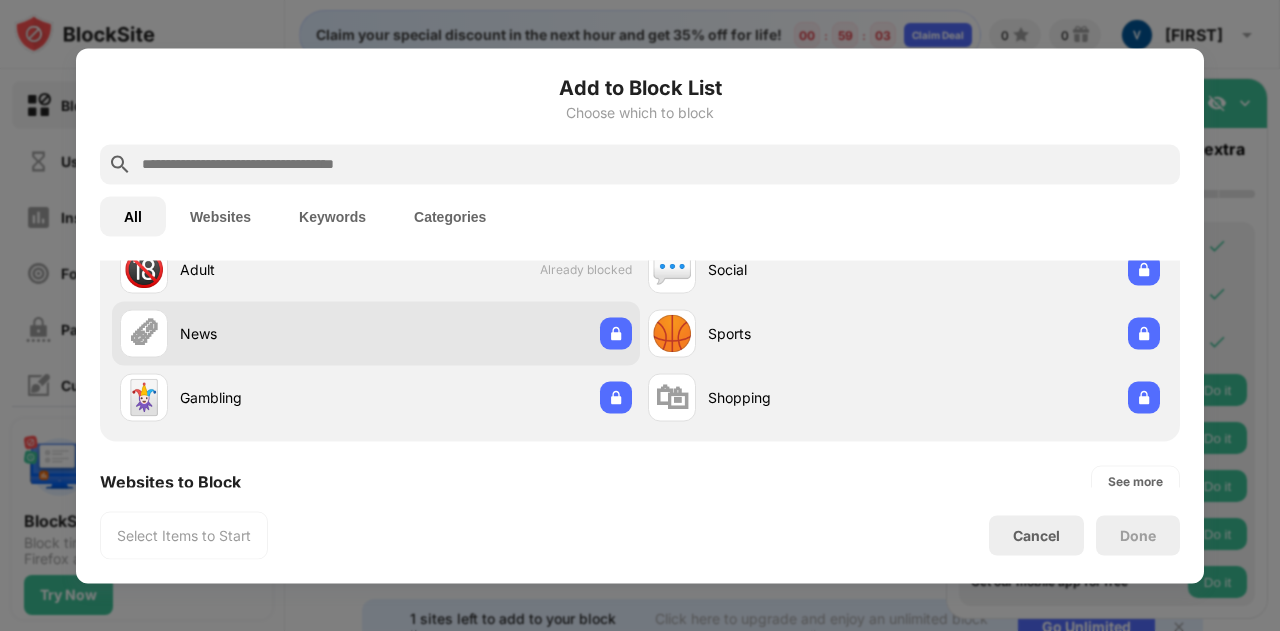 click on "🗞 News" at bounding box center (376, 333) 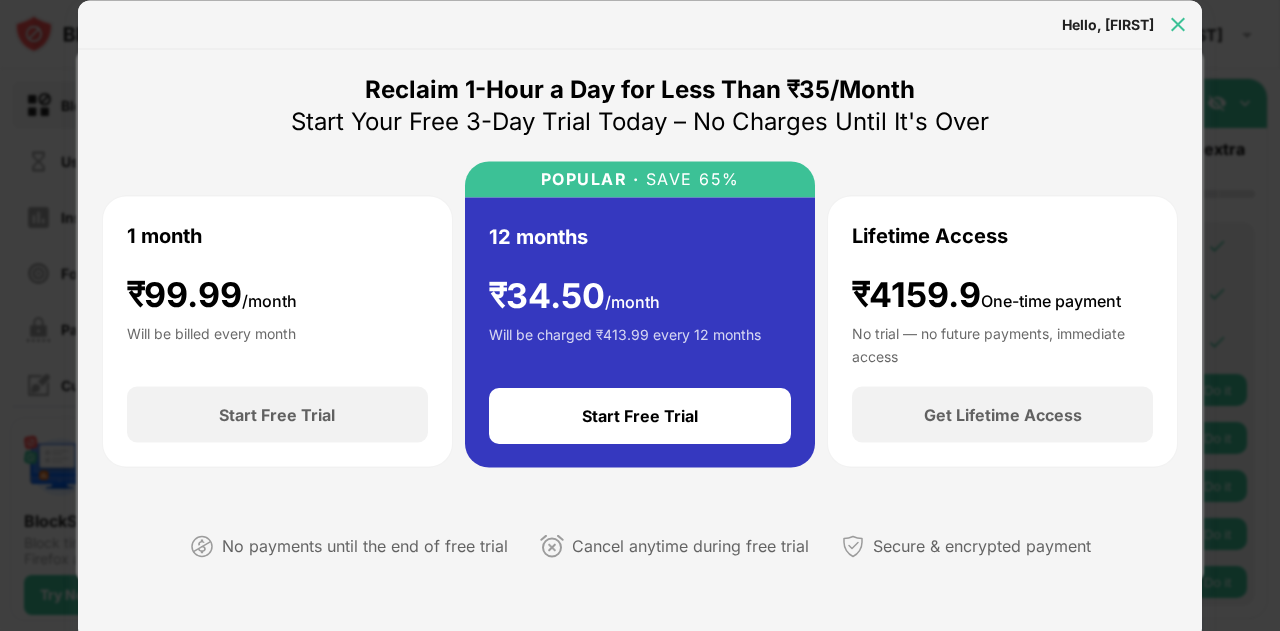click at bounding box center (1178, 24) 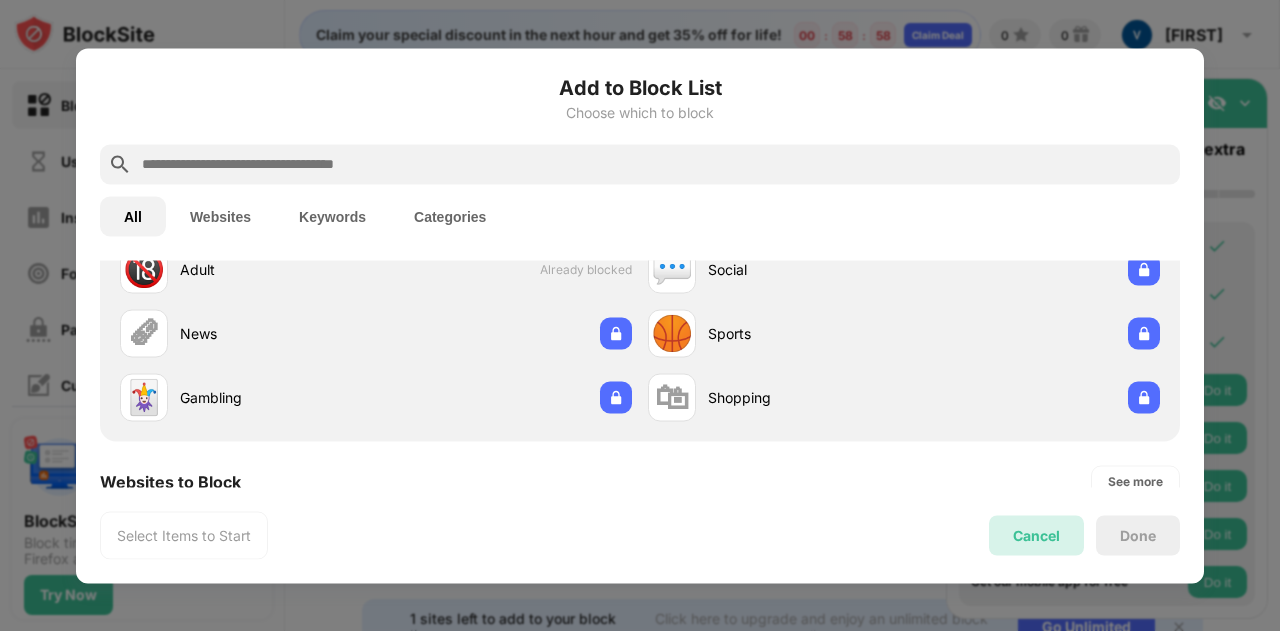 click on "Cancel" at bounding box center [1036, 535] 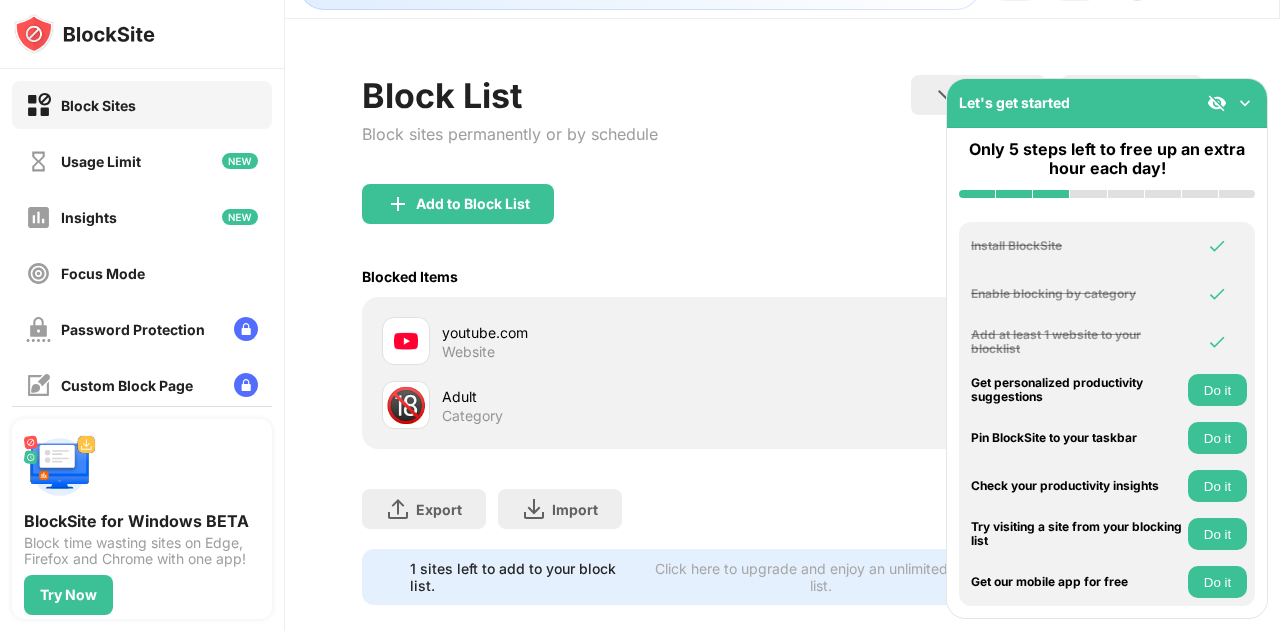 scroll, scrollTop: 0, scrollLeft: 15, axis: horizontal 